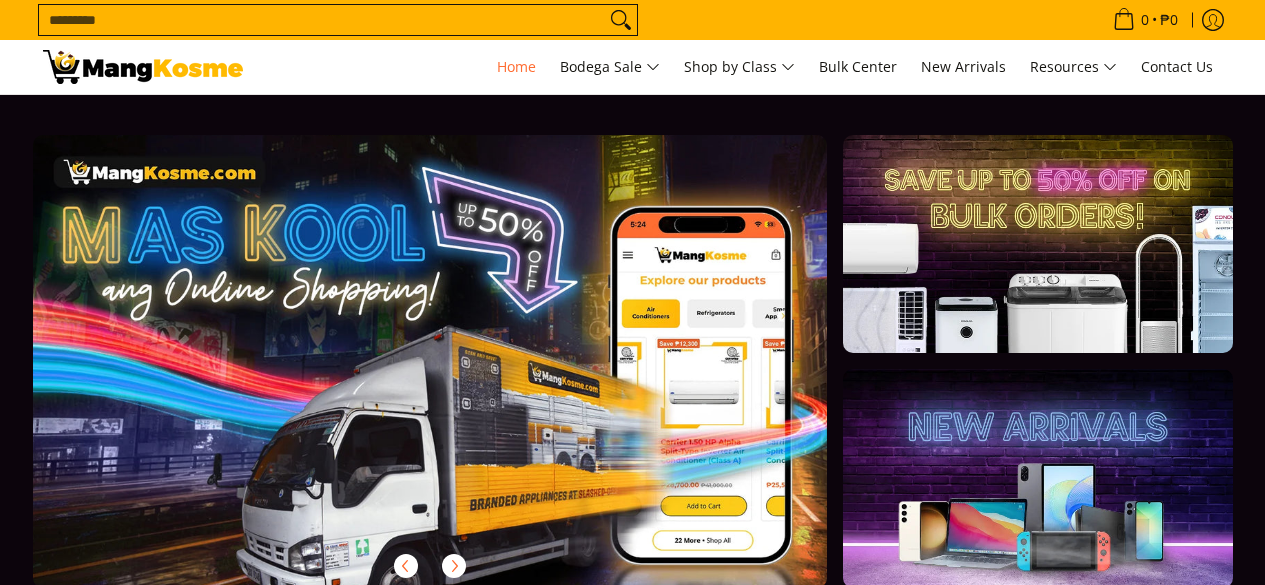 scroll, scrollTop: 0, scrollLeft: 0, axis: both 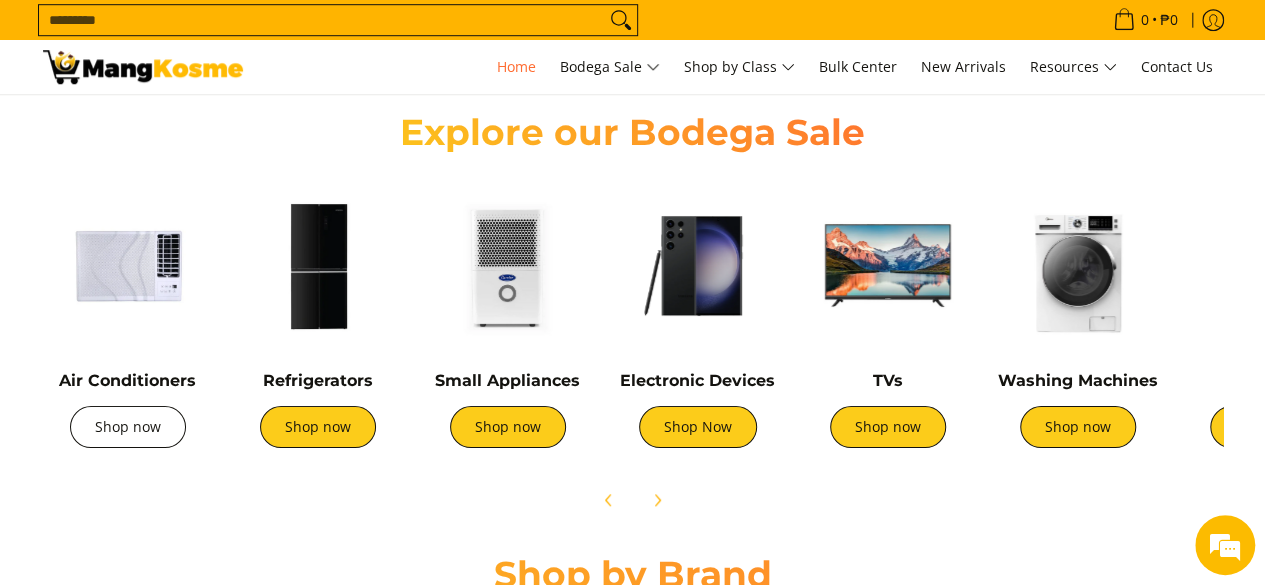 click on "Shop now" at bounding box center (128, 427) 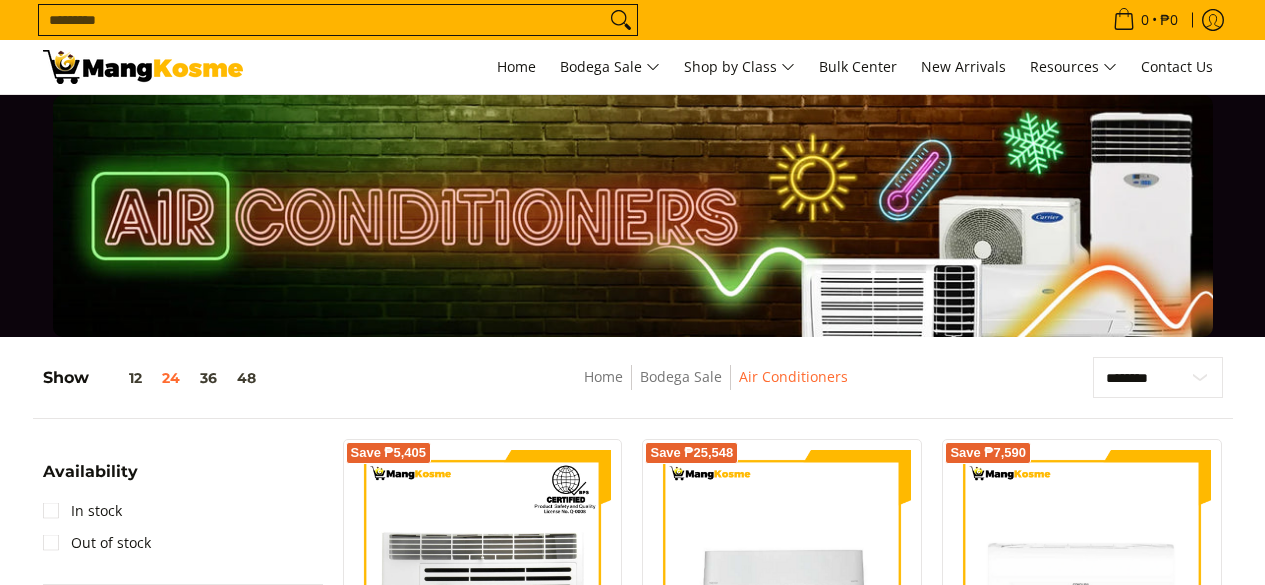 scroll, scrollTop: 300, scrollLeft: 0, axis: vertical 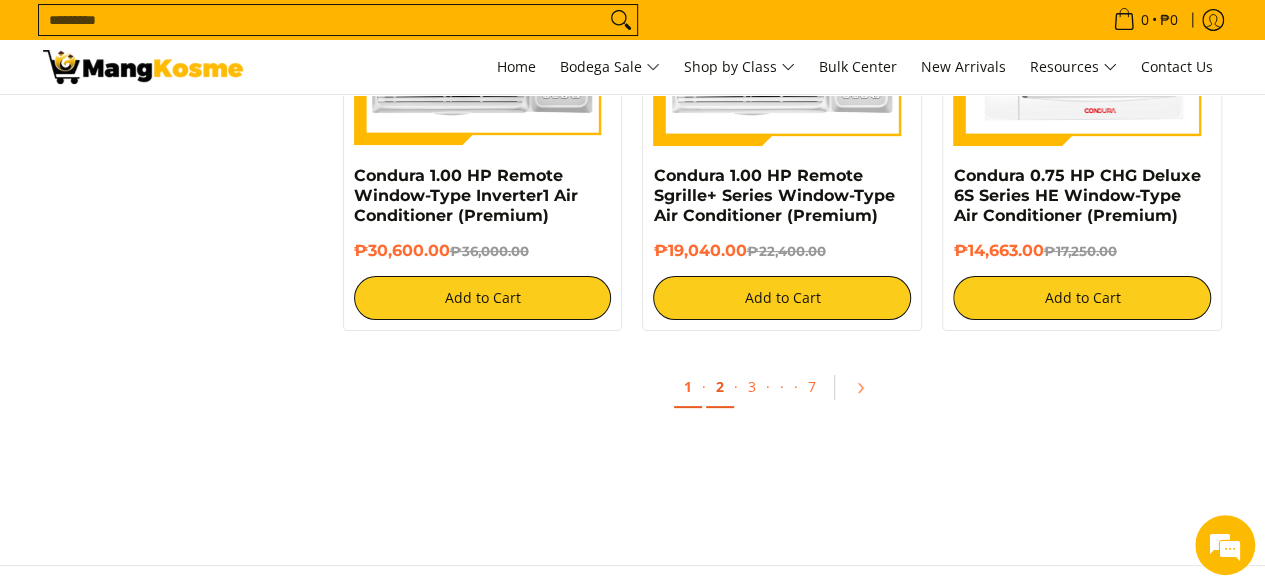 click on "2" at bounding box center [720, 387] 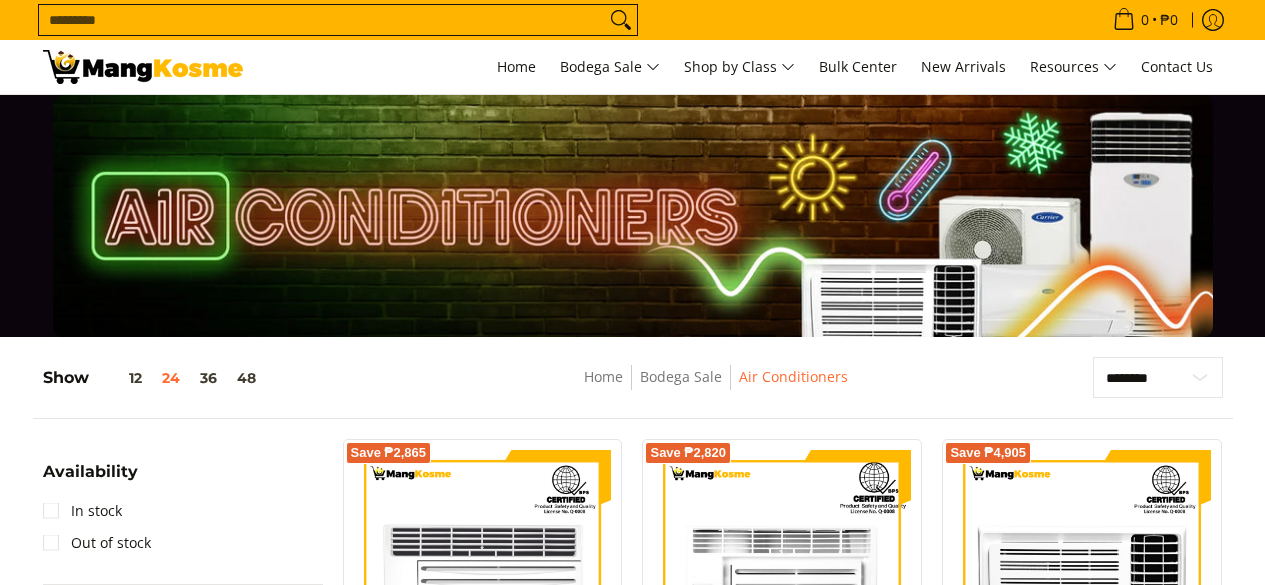 scroll, scrollTop: 400, scrollLeft: 0, axis: vertical 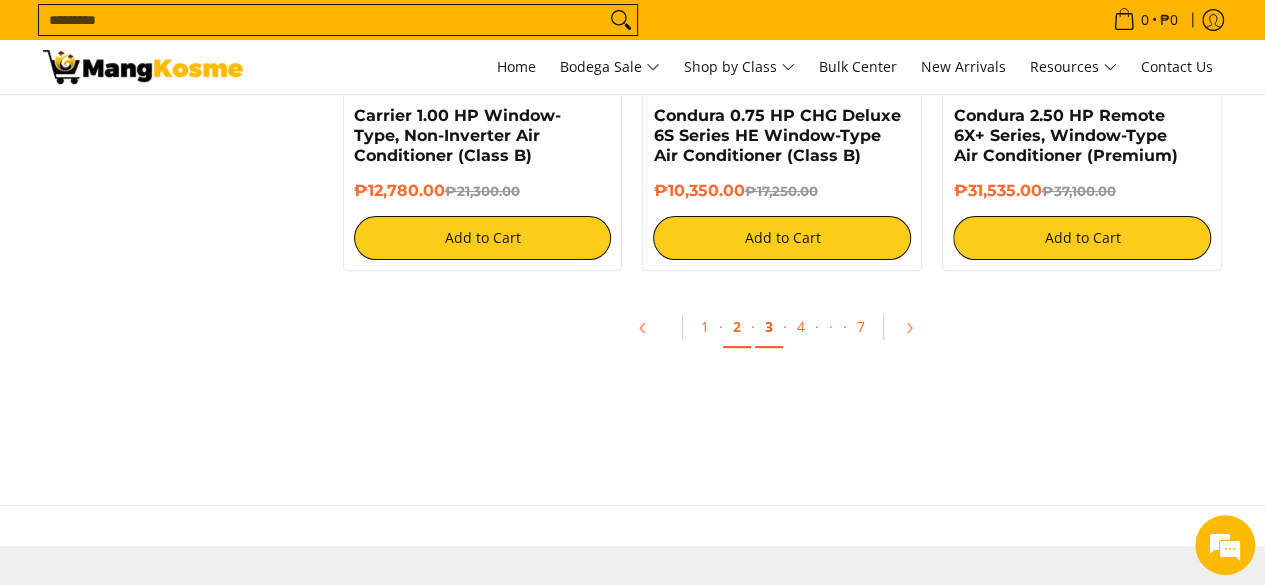 click on "3" at bounding box center [769, 327] 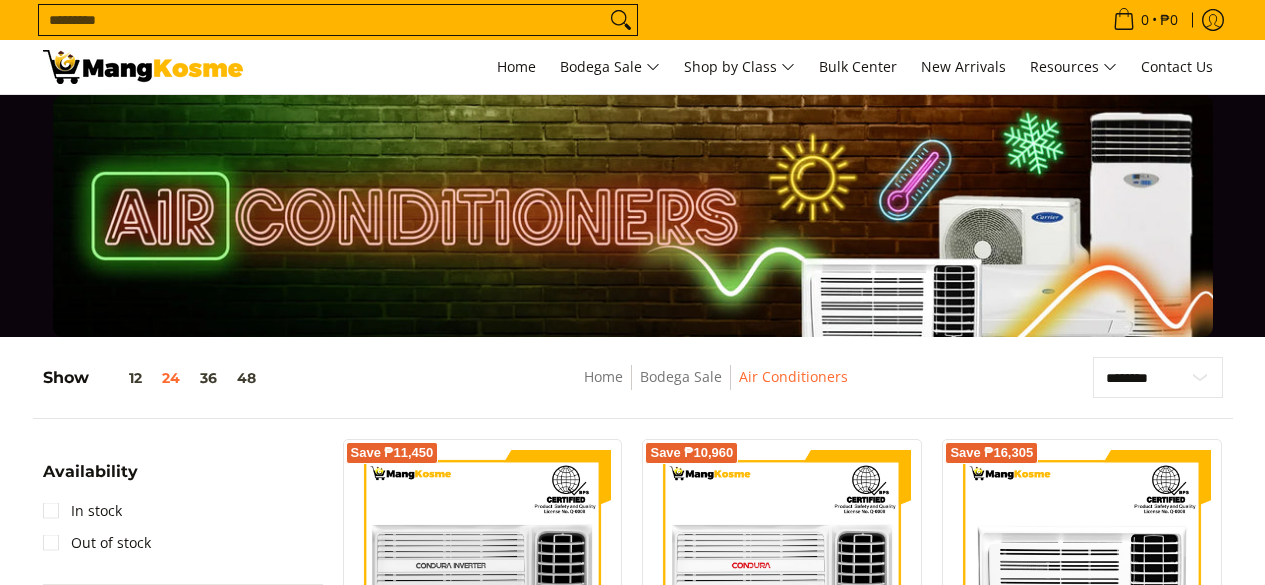 scroll, scrollTop: 400, scrollLeft: 0, axis: vertical 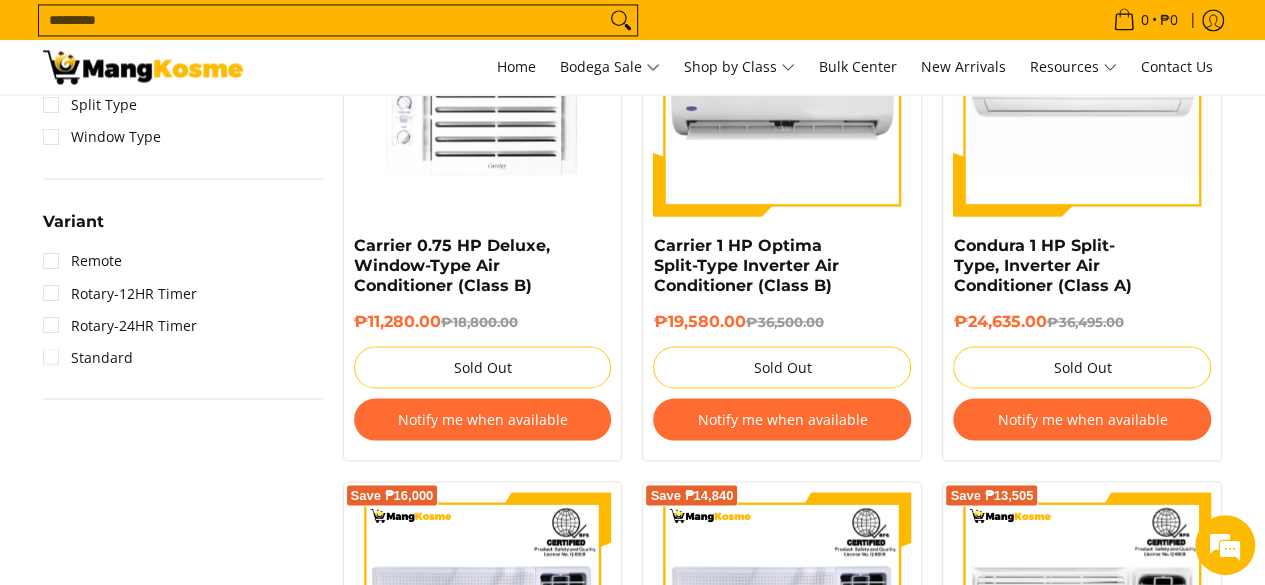 click on "Notify me when available" at bounding box center (782, 419) 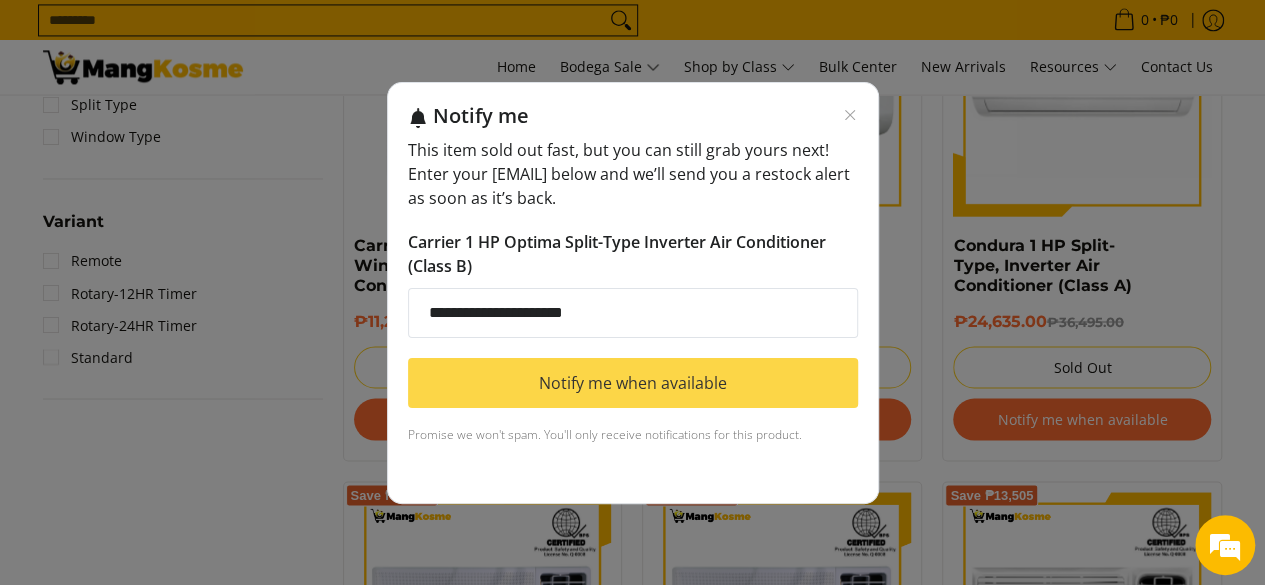 type on "**********" 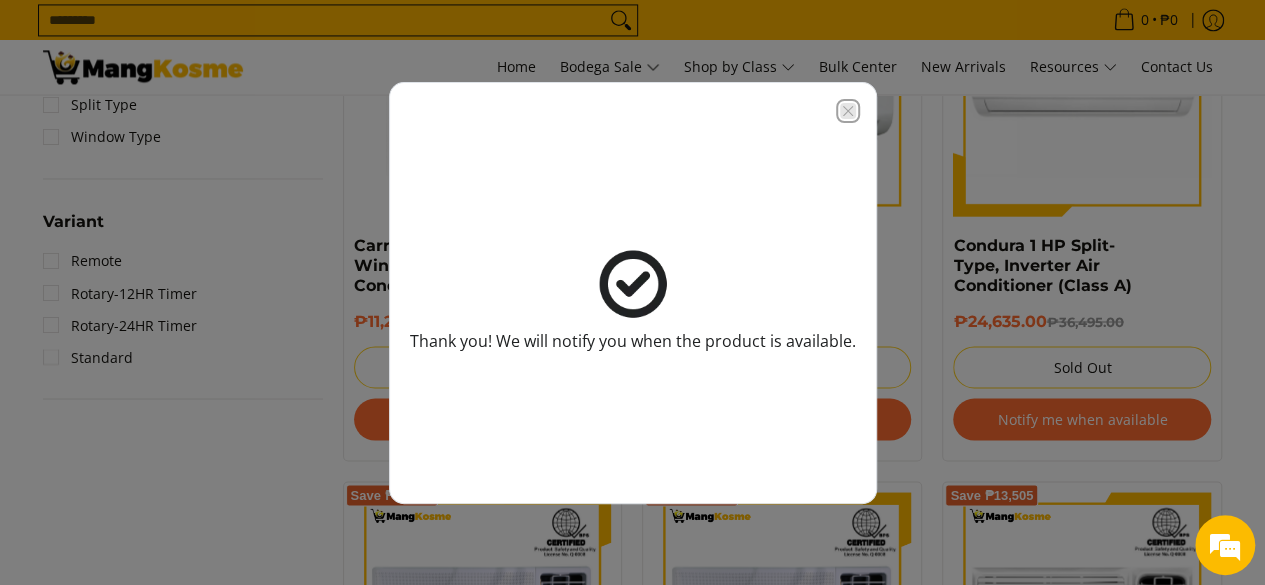 click 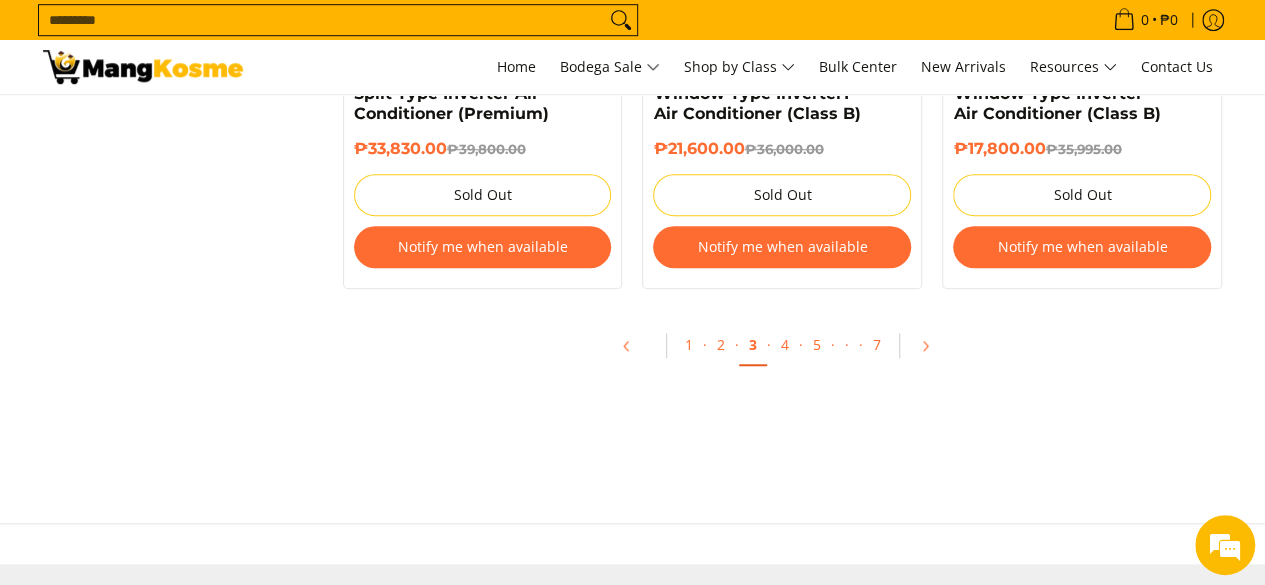 scroll, scrollTop: 4500, scrollLeft: 0, axis: vertical 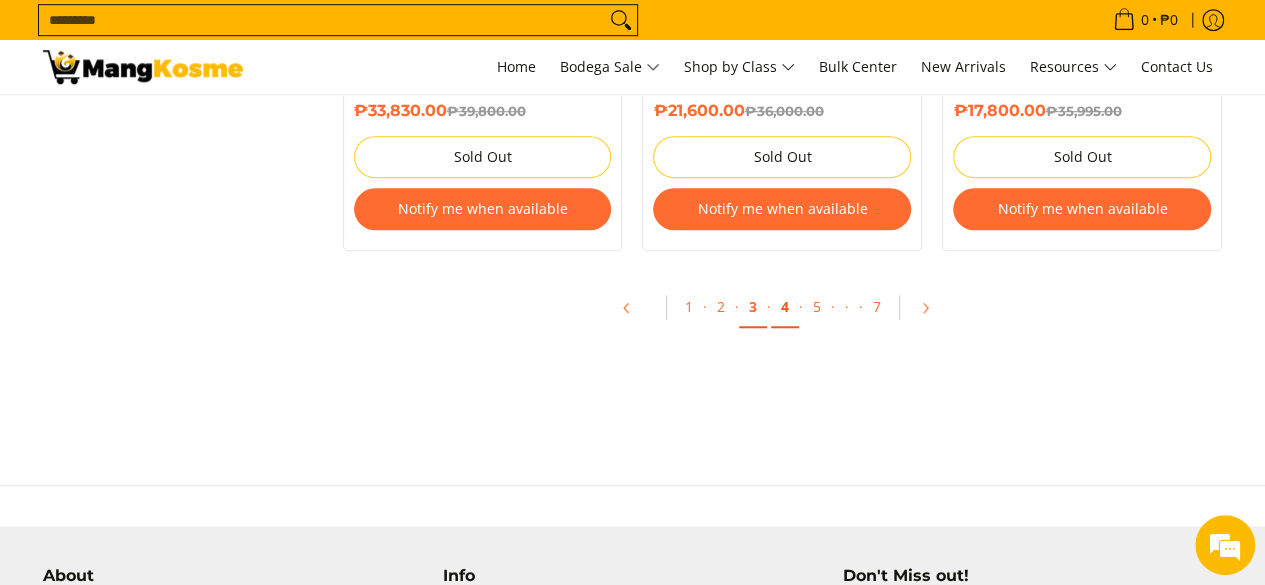 click on "4" at bounding box center [785, 307] 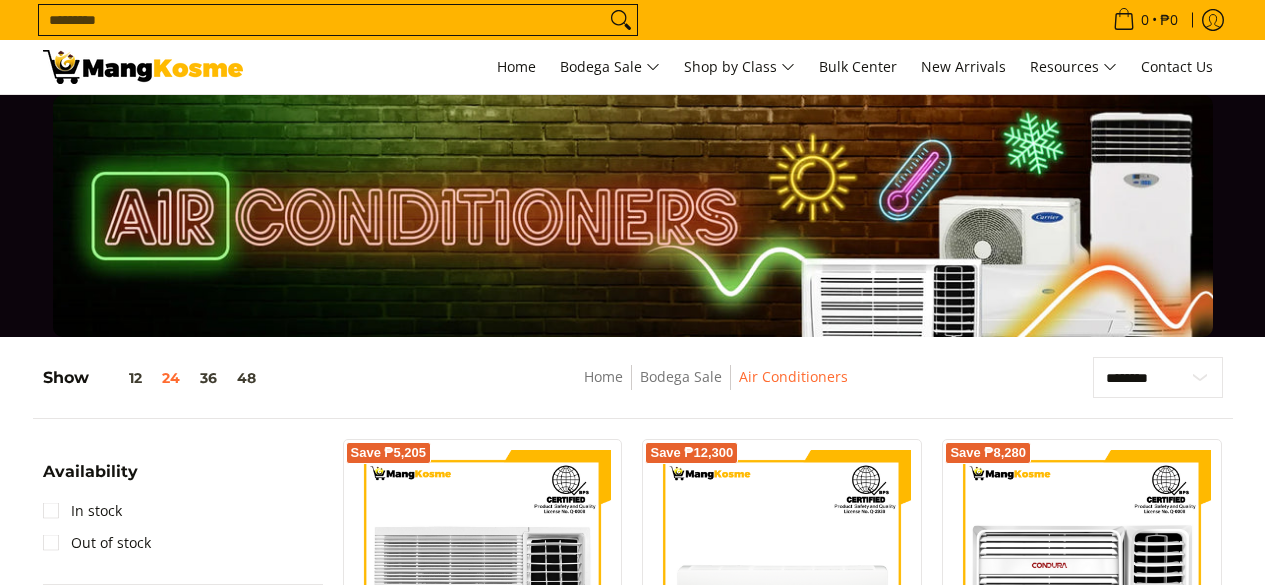 scroll, scrollTop: 195, scrollLeft: 0, axis: vertical 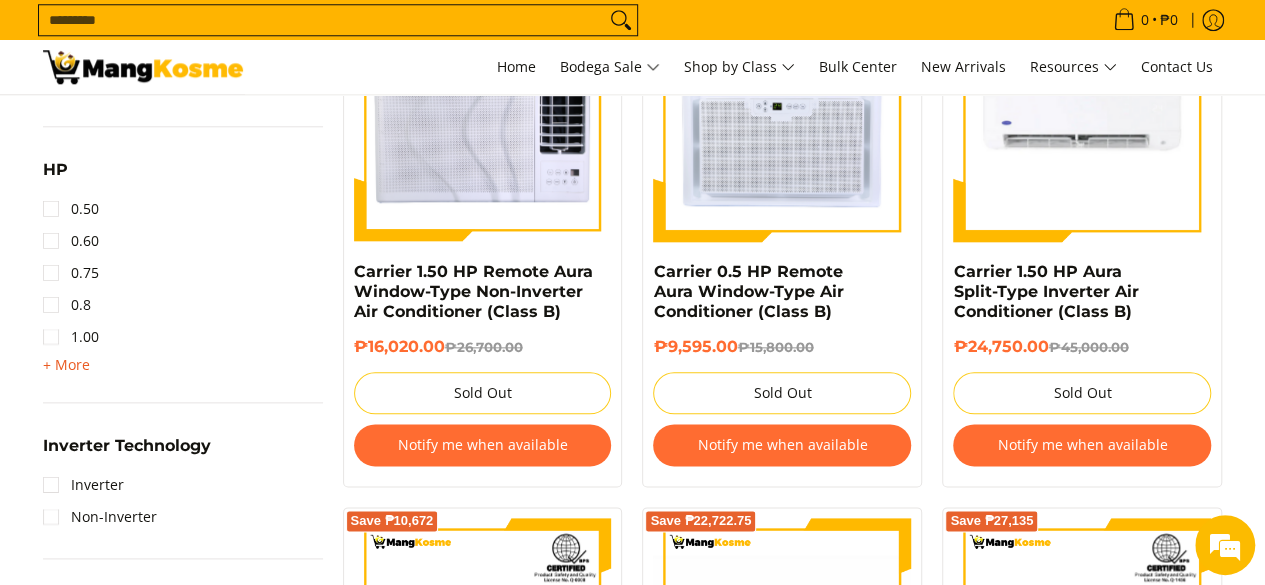 click on "+ More" at bounding box center [66, 365] 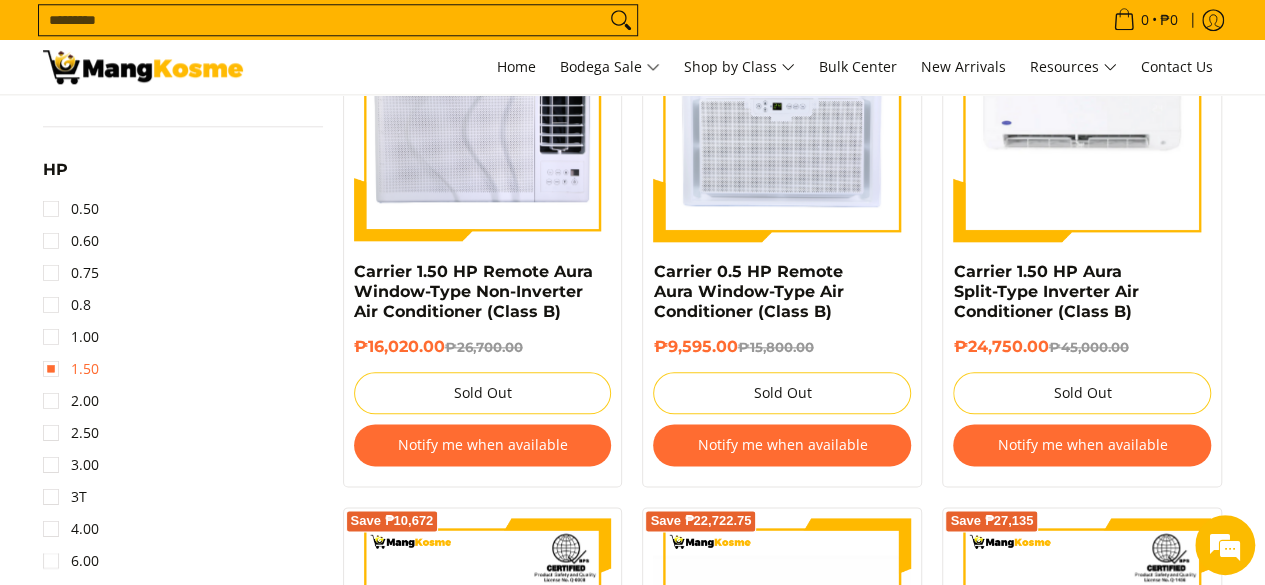 click on "1.50" at bounding box center (71, 369) 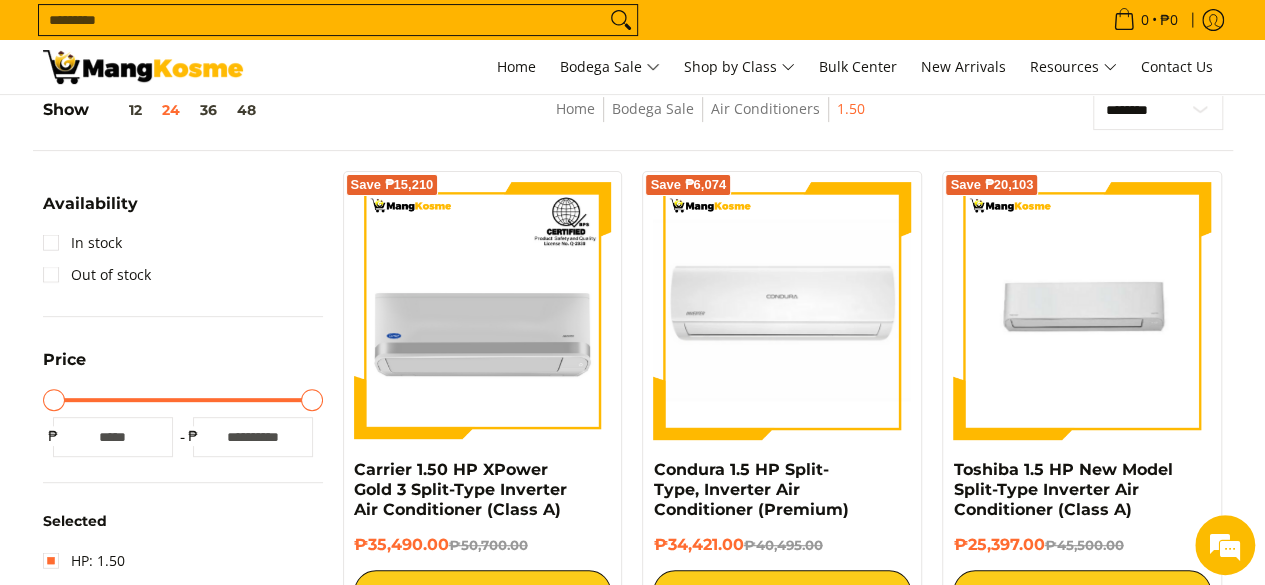 scroll, scrollTop: 261, scrollLeft: 0, axis: vertical 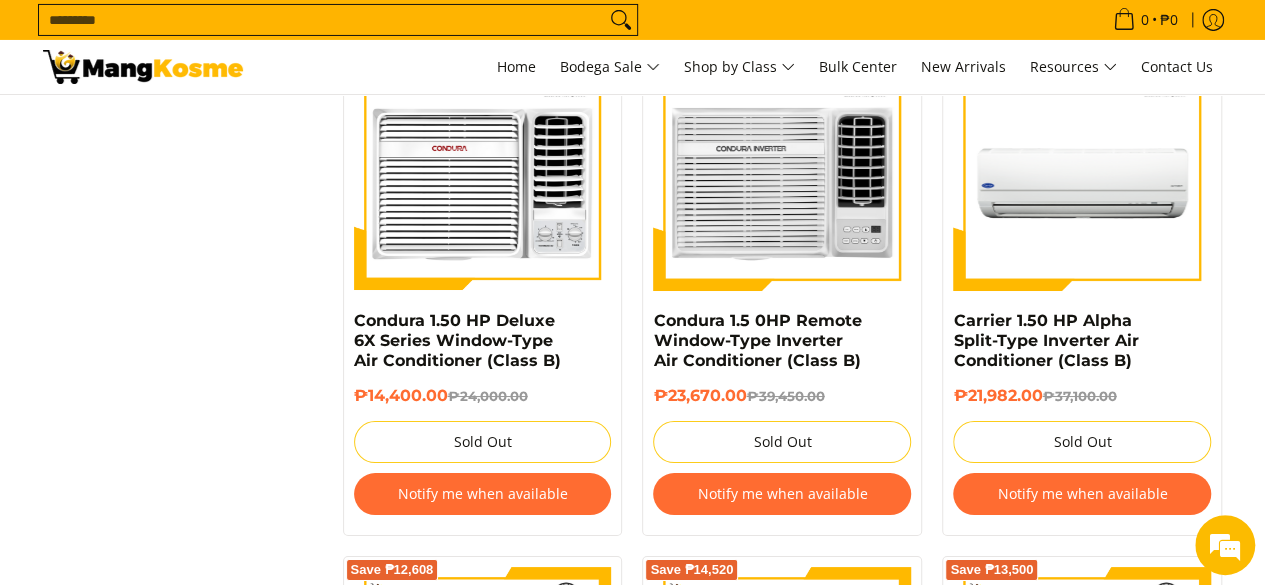 click on "Notify me when available" at bounding box center [1082, 494] 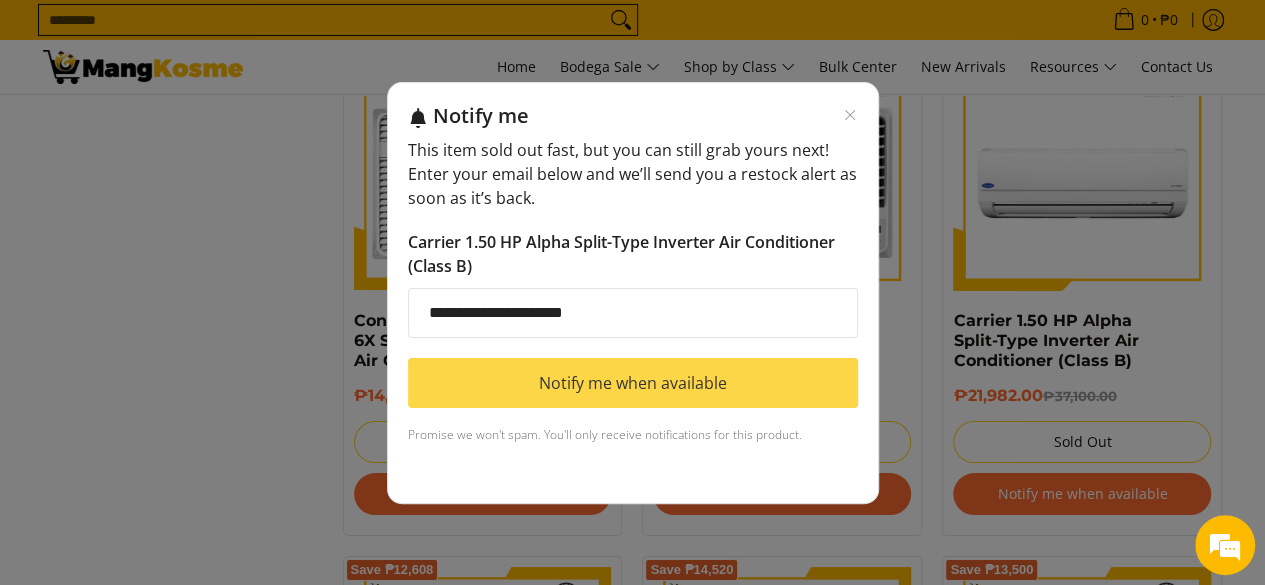 click on "Notify me when available" at bounding box center [633, 383] 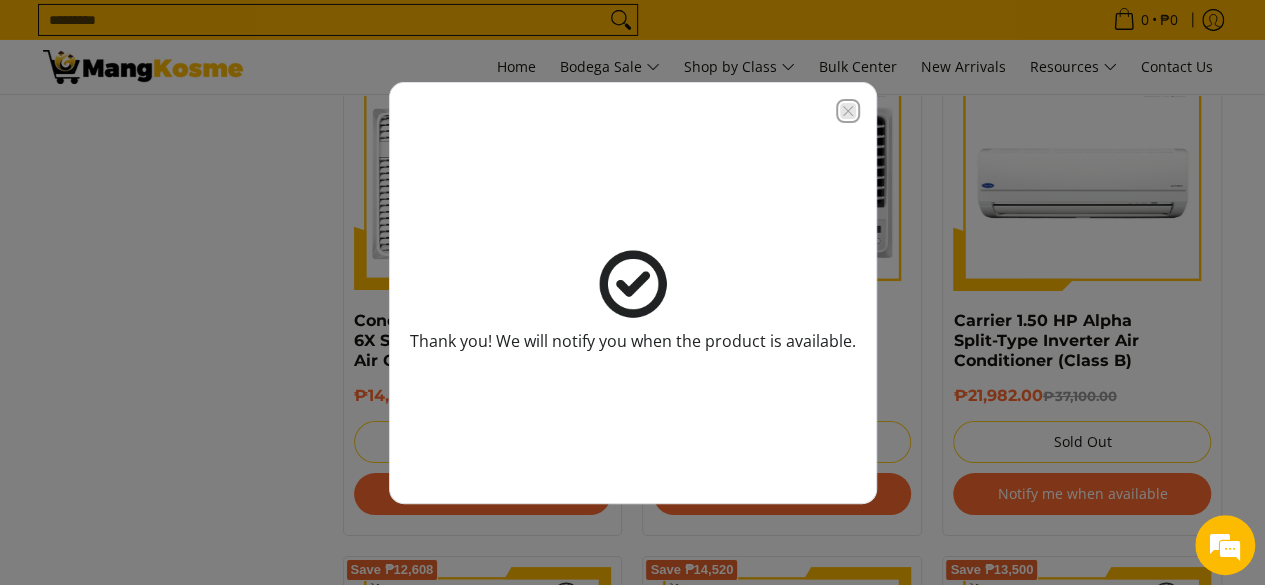 click 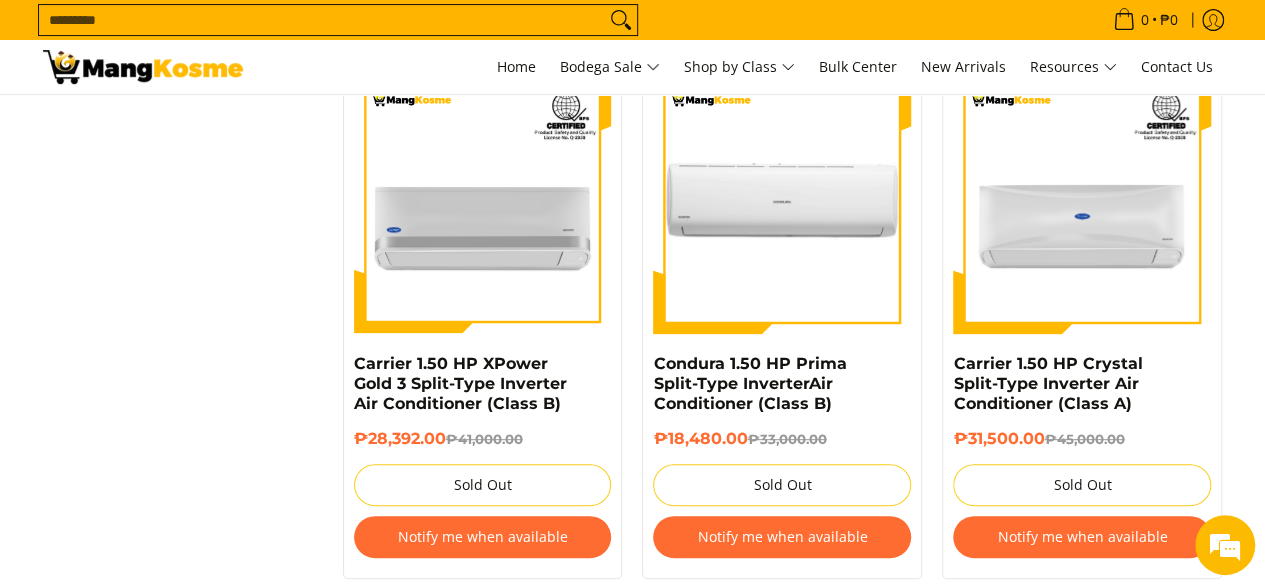 scroll, scrollTop: 4061, scrollLeft: 0, axis: vertical 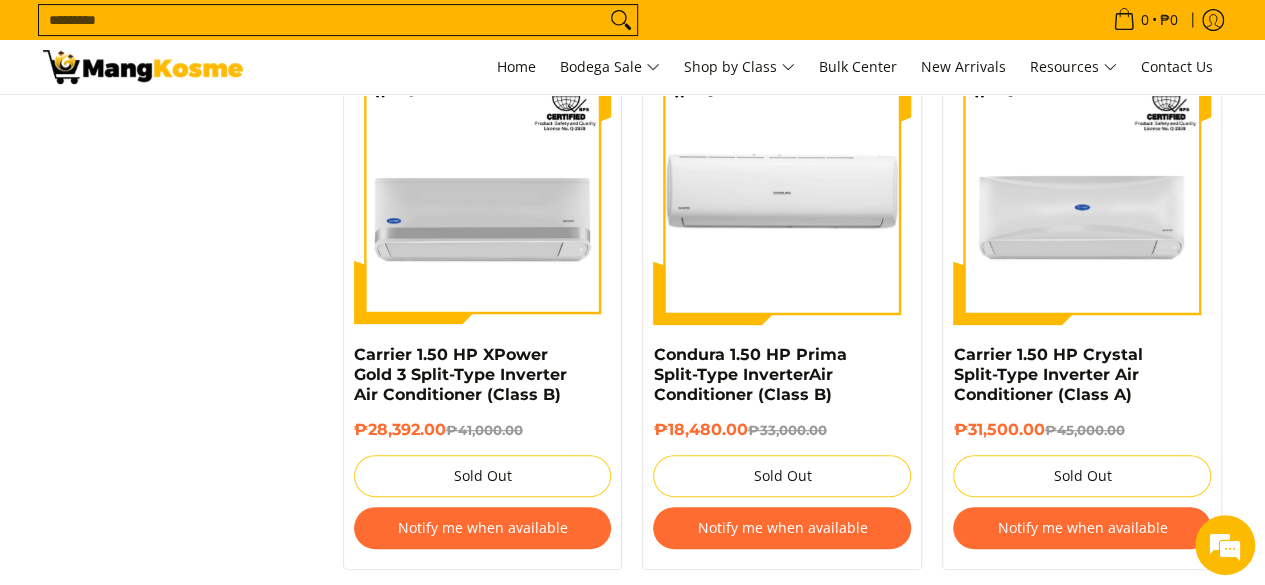 click on "Notify me when available" at bounding box center [782, 528] 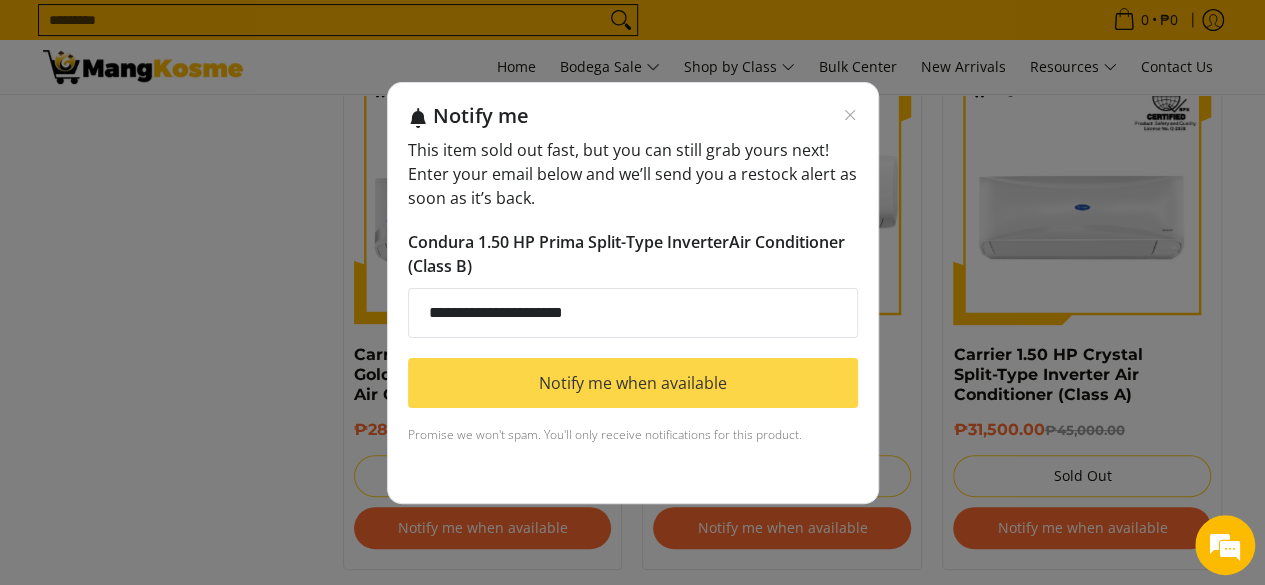click on "Notify me when available" at bounding box center [633, 383] 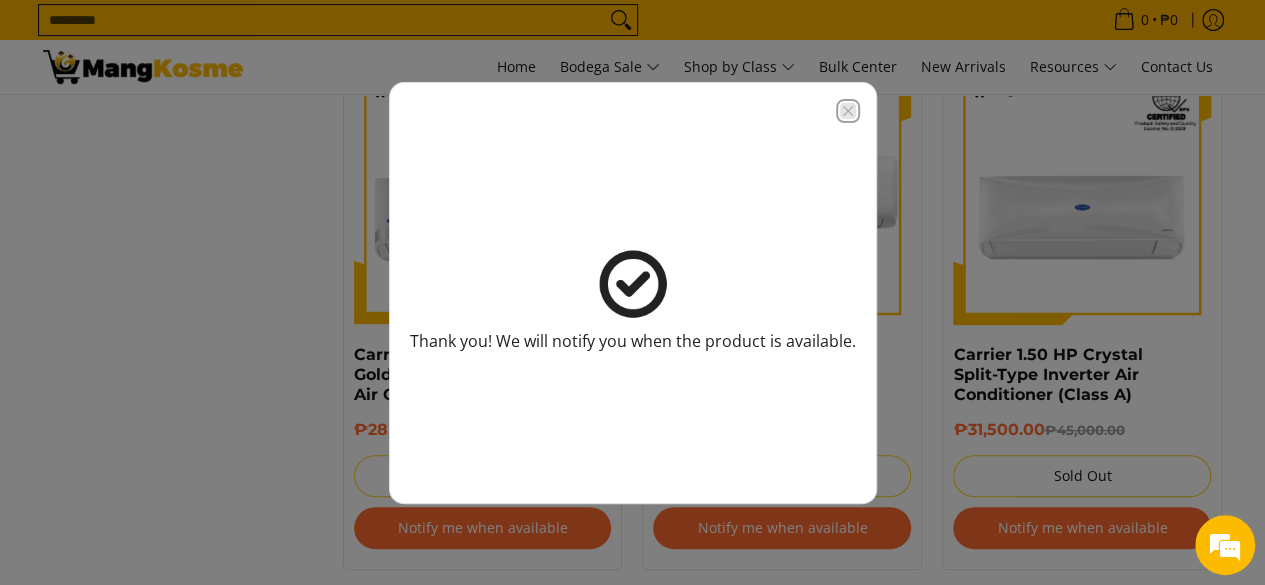 click 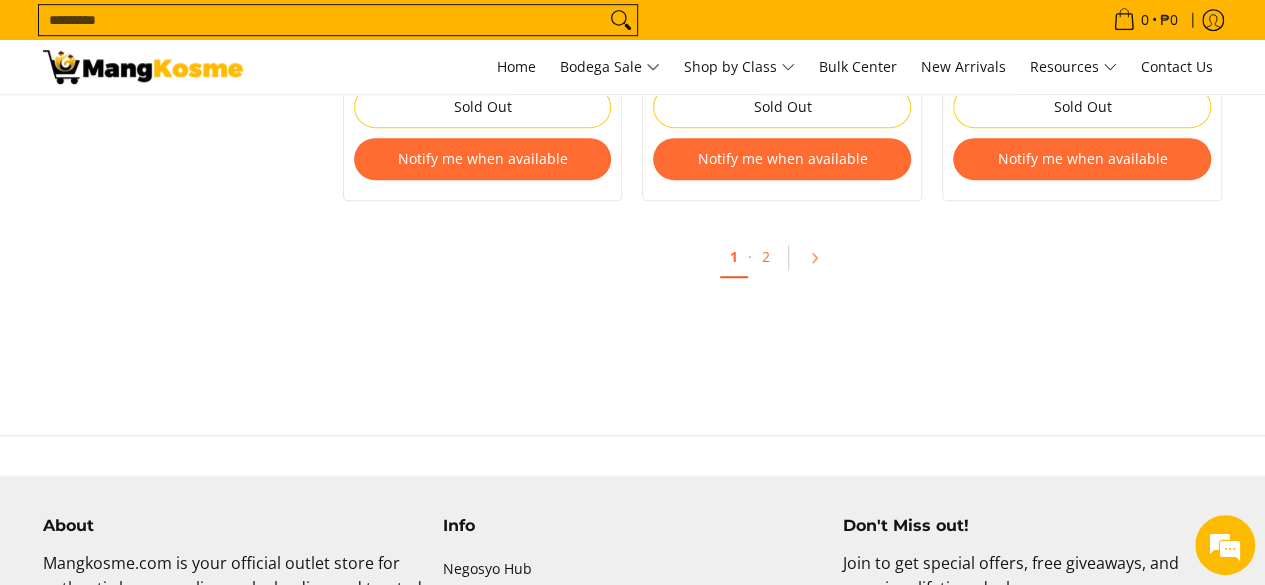 scroll, scrollTop: 4461, scrollLeft: 0, axis: vertical 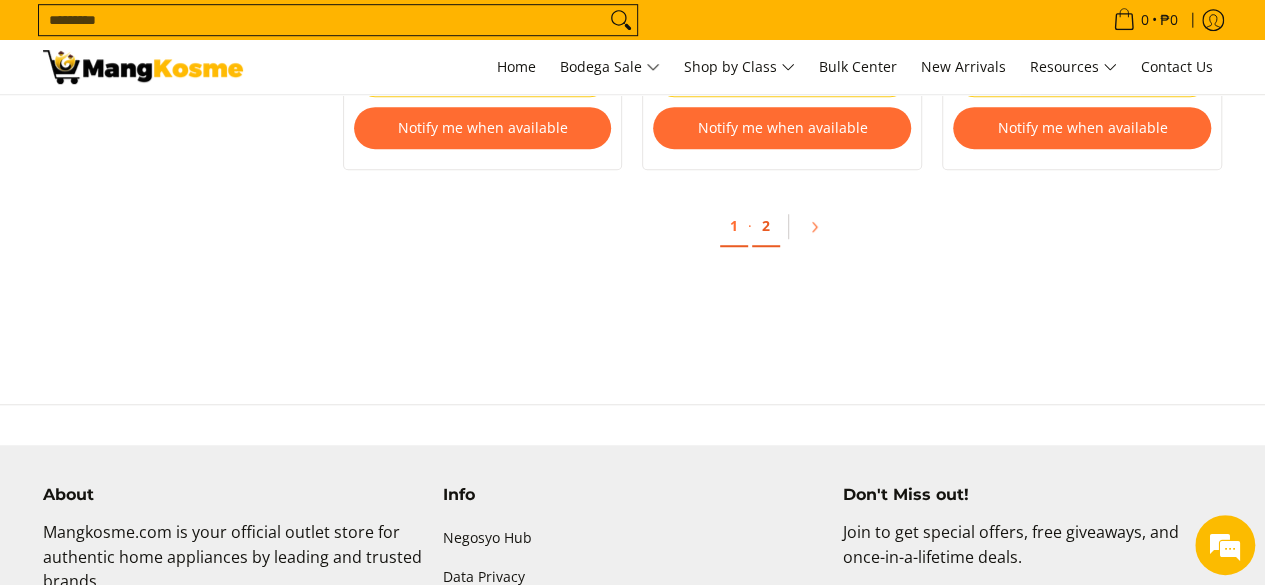 click on "2" at bounding box center [766, 226] 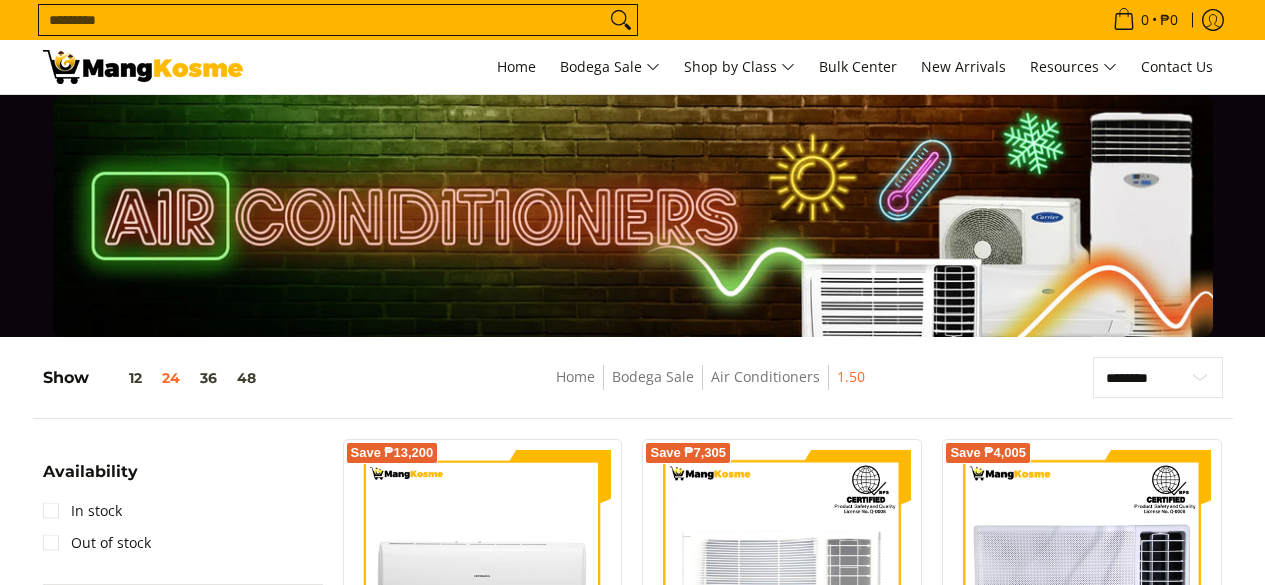 scroll, scrollTop: 351, scrollLeft: 0, axis: vertical 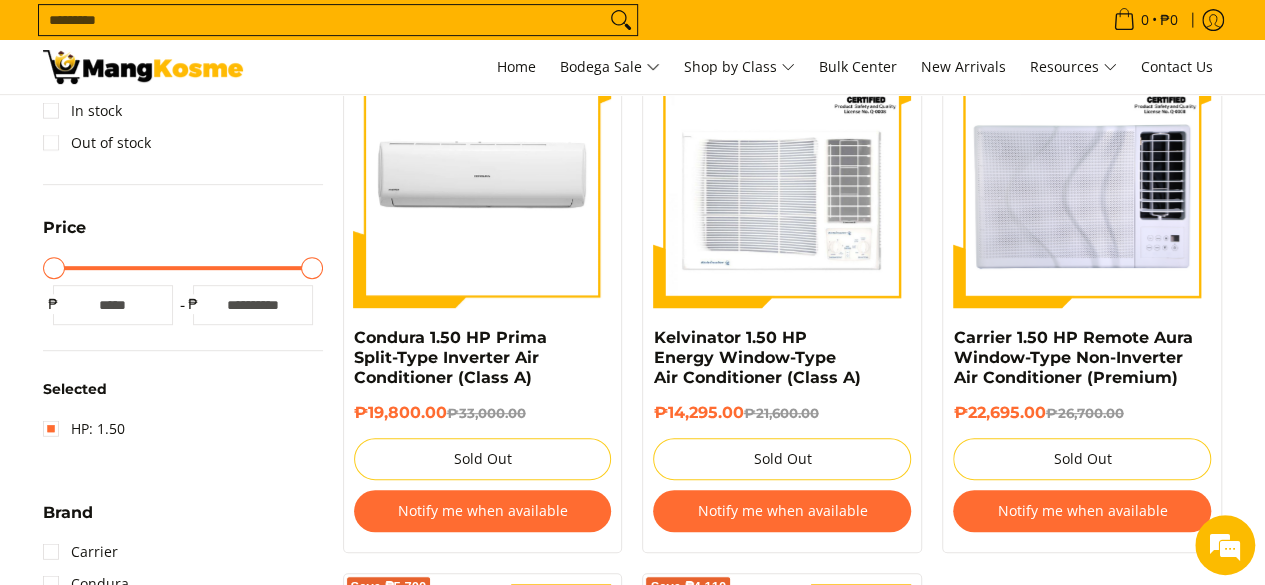 click on "Notify me when available" at bounding box center [483, 511] 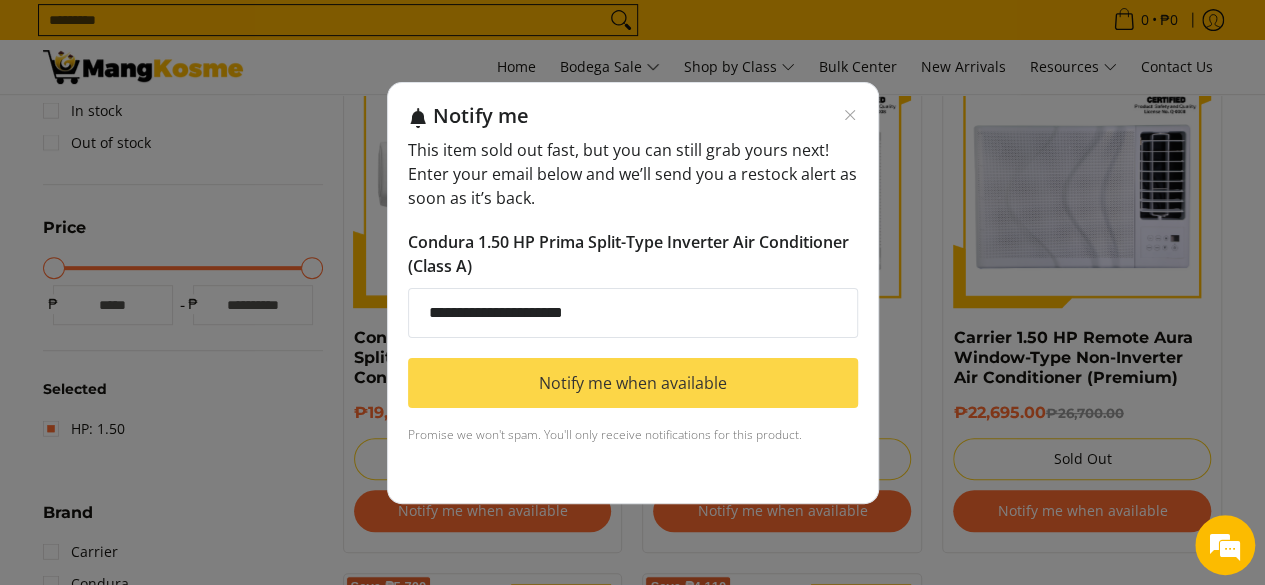 click on "Notify me when available" at bounding box center [633, 383] 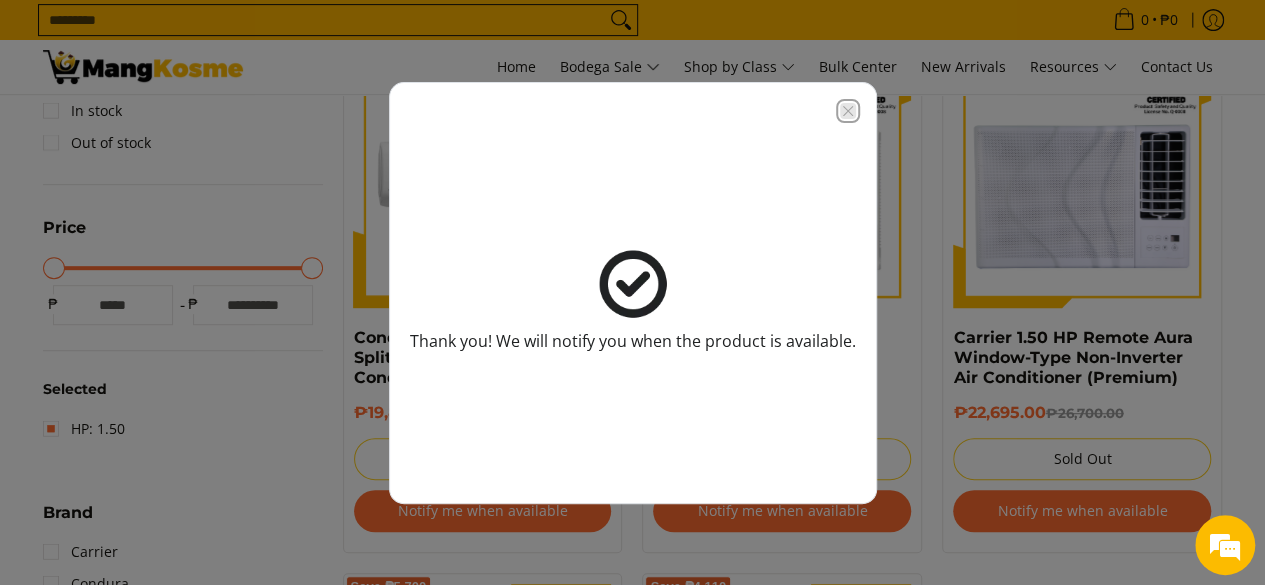 click 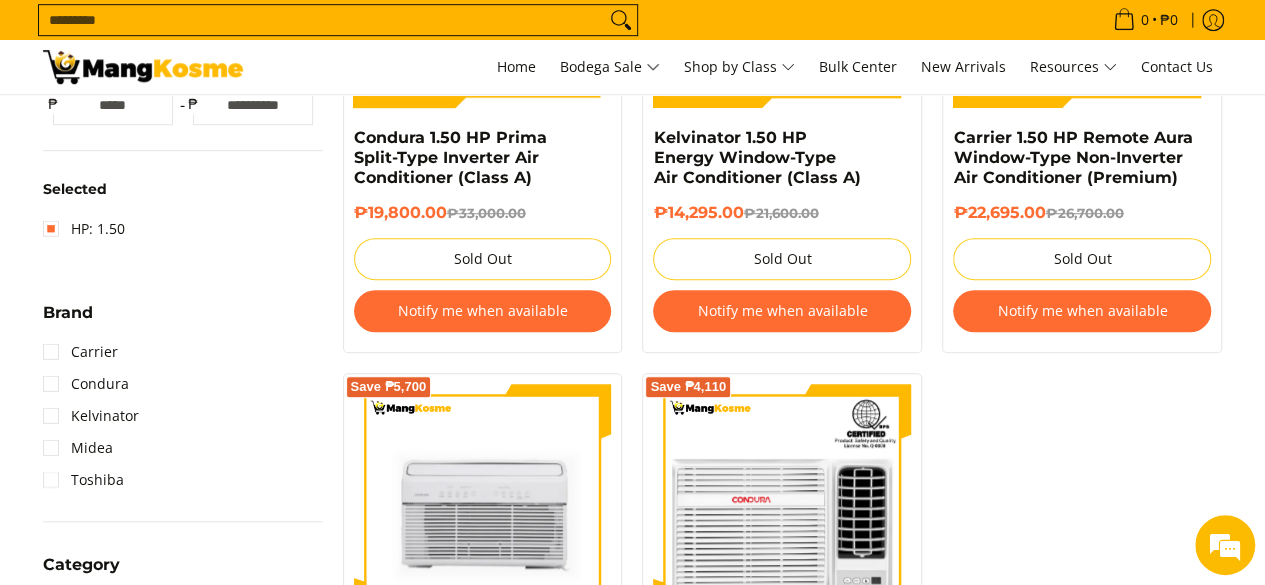 scroll, scrollTop: 200, scrollLeft: 0, axis: vertical 